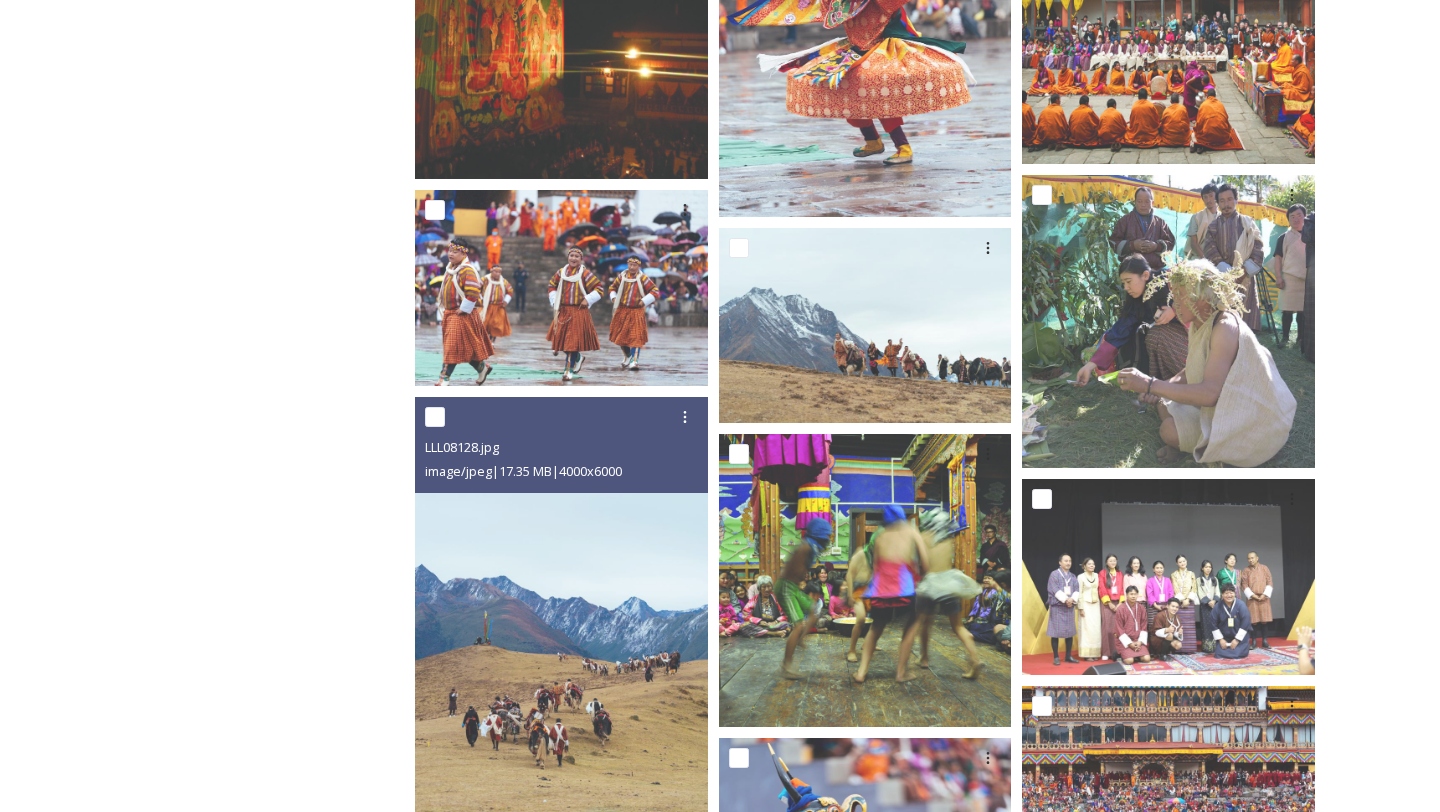 scroll, scrollTop: 21441, scrollLeft: 0, axis: vertical 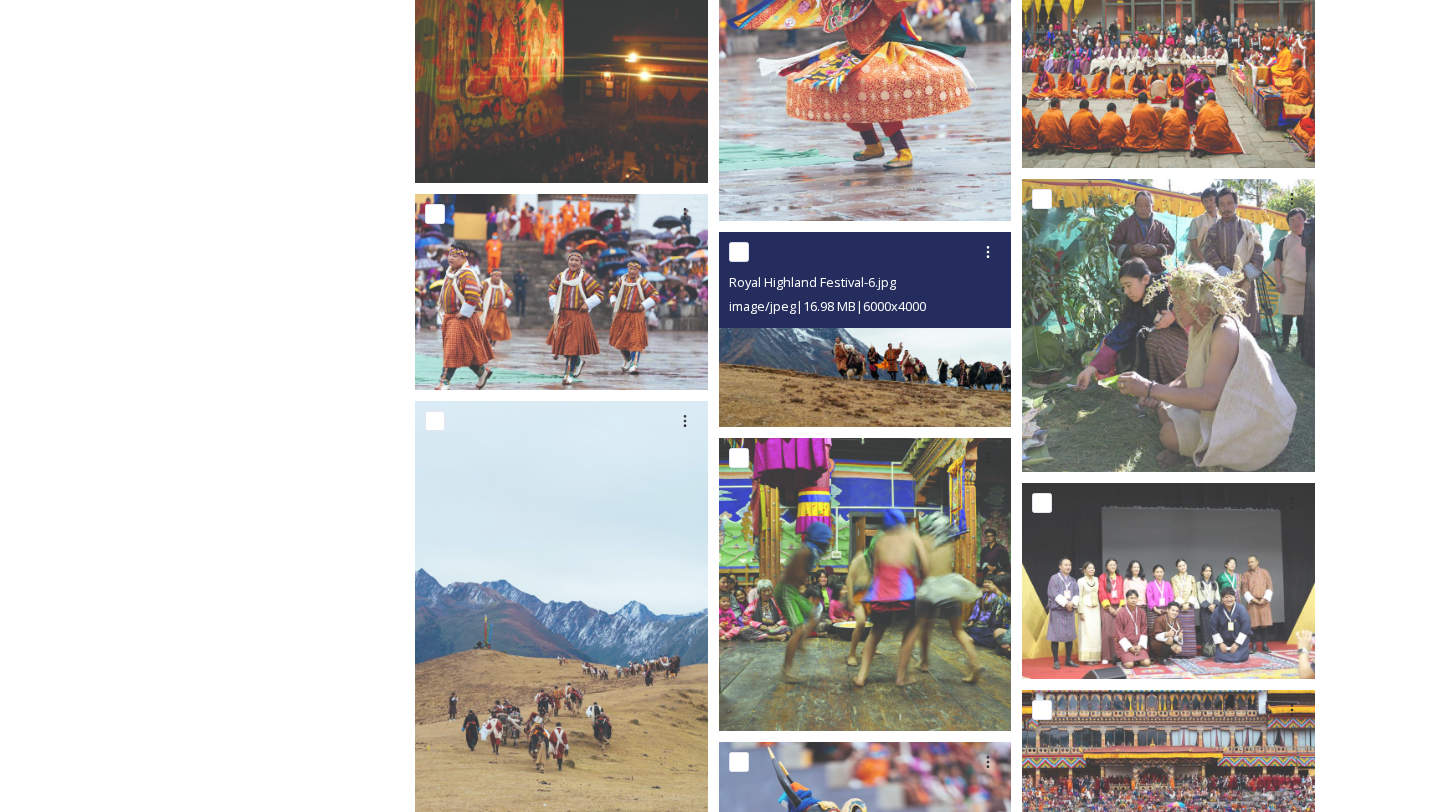 click at bounding box center (865, 329) 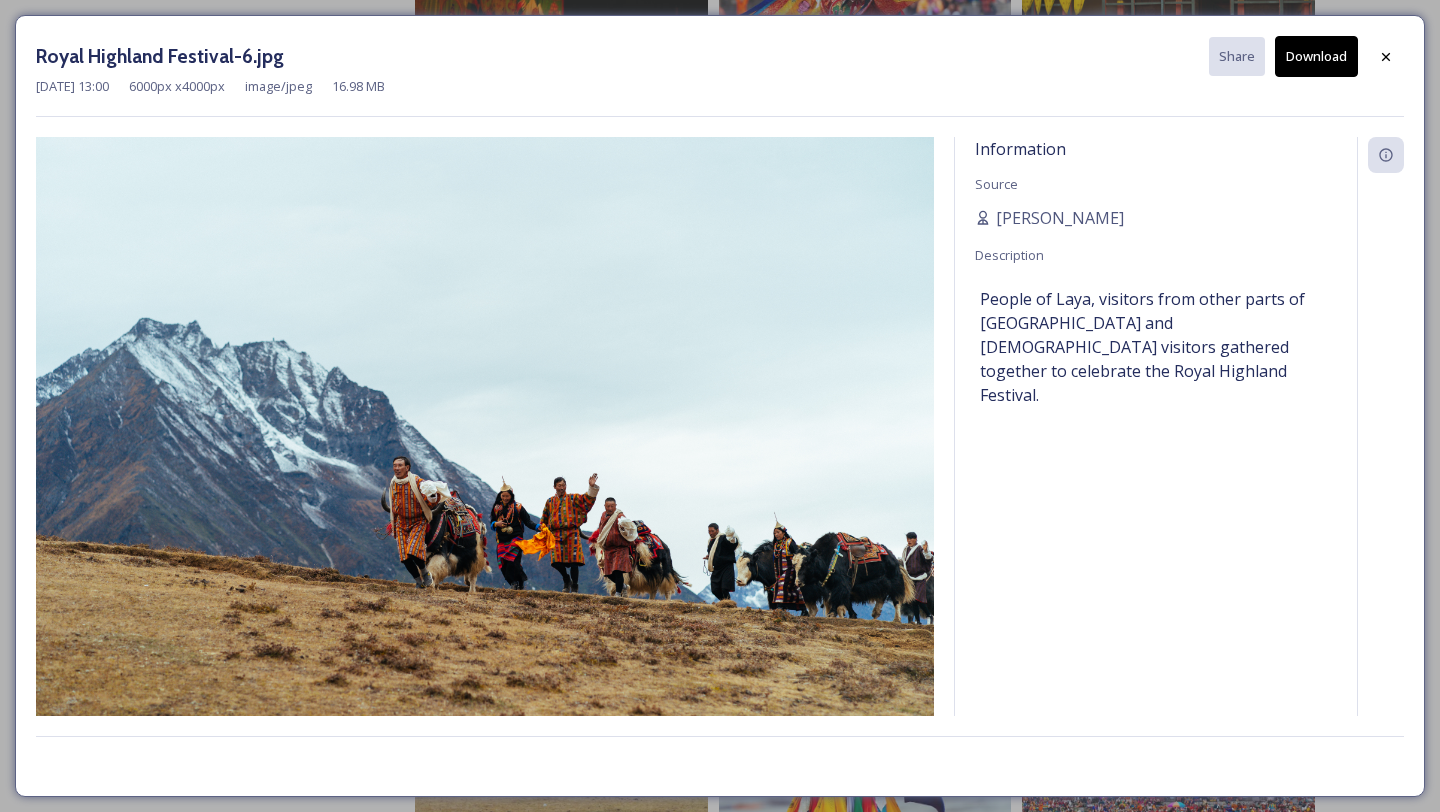 click on "Download" at bounding box center (1316, 56) 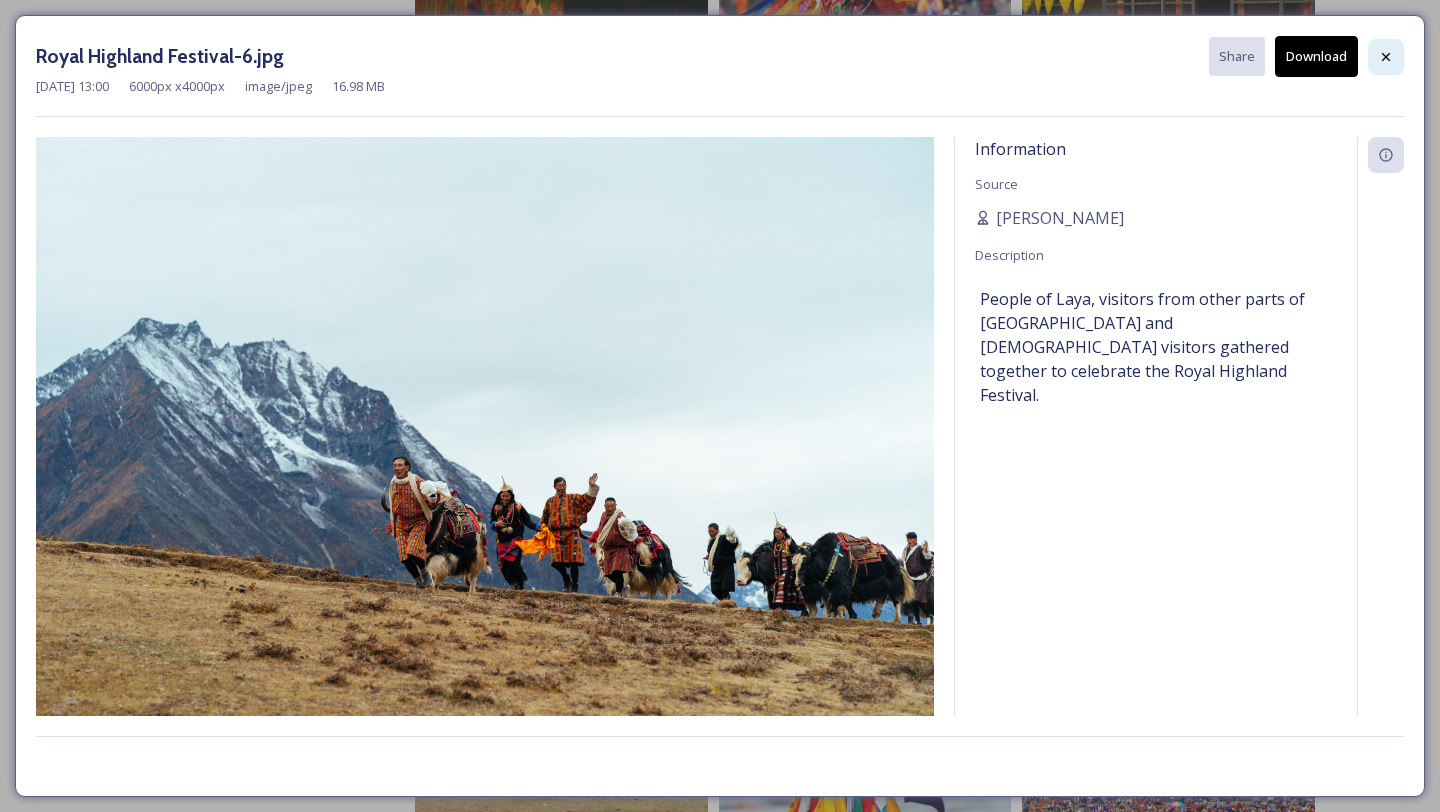 click 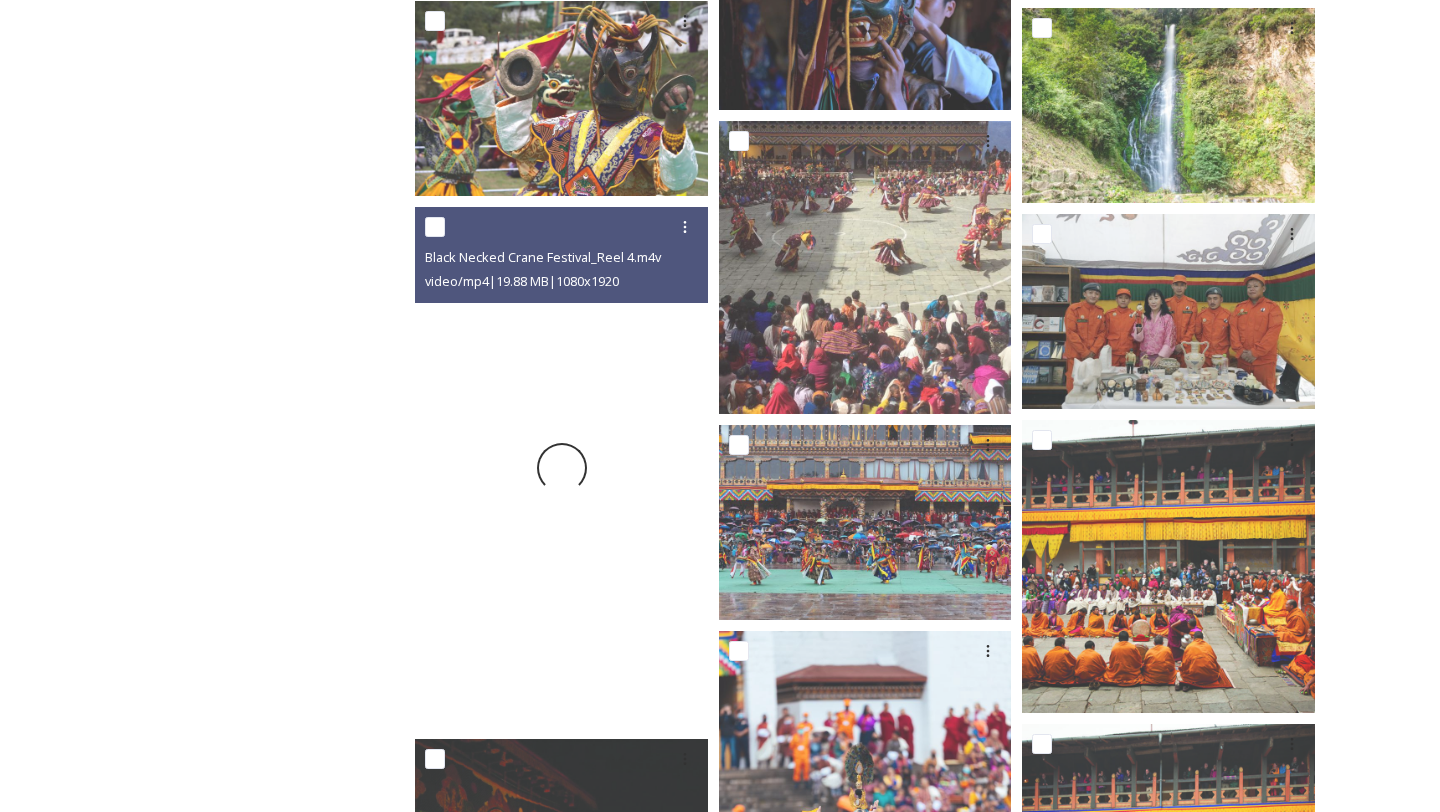 scroll, scrollTop: 20579, scrollLeft: 0, axis: vertical 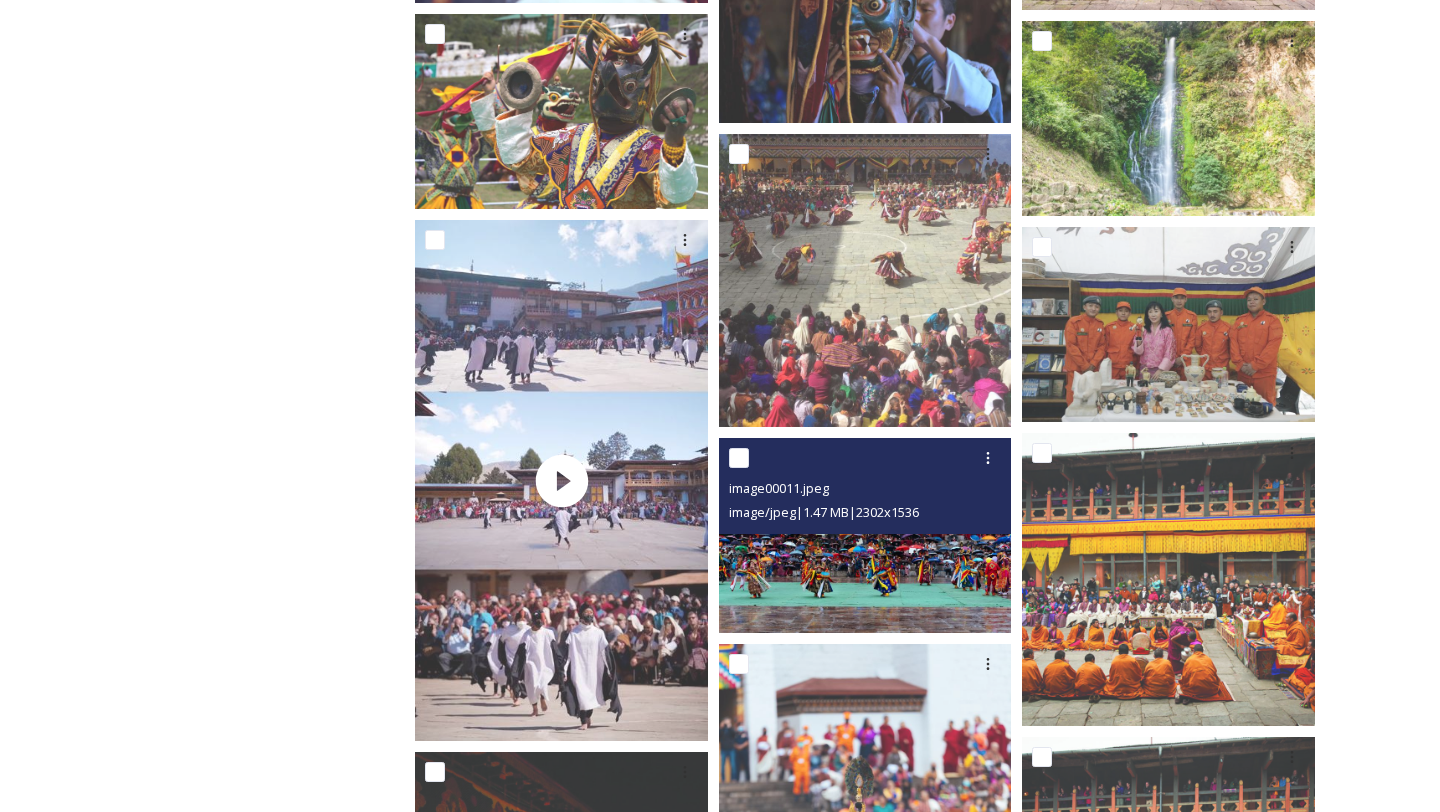 click at bounding box center (865, 535) 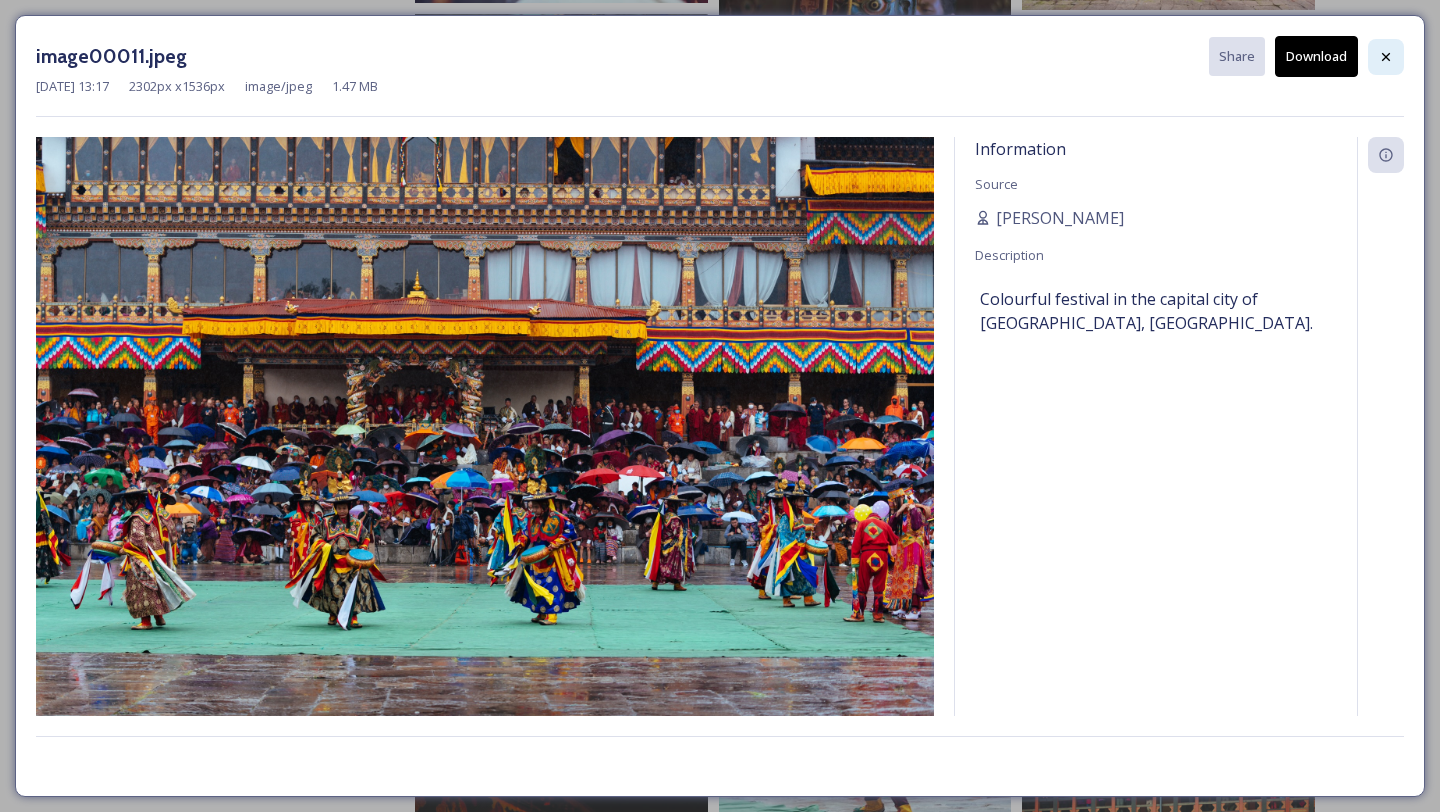 click 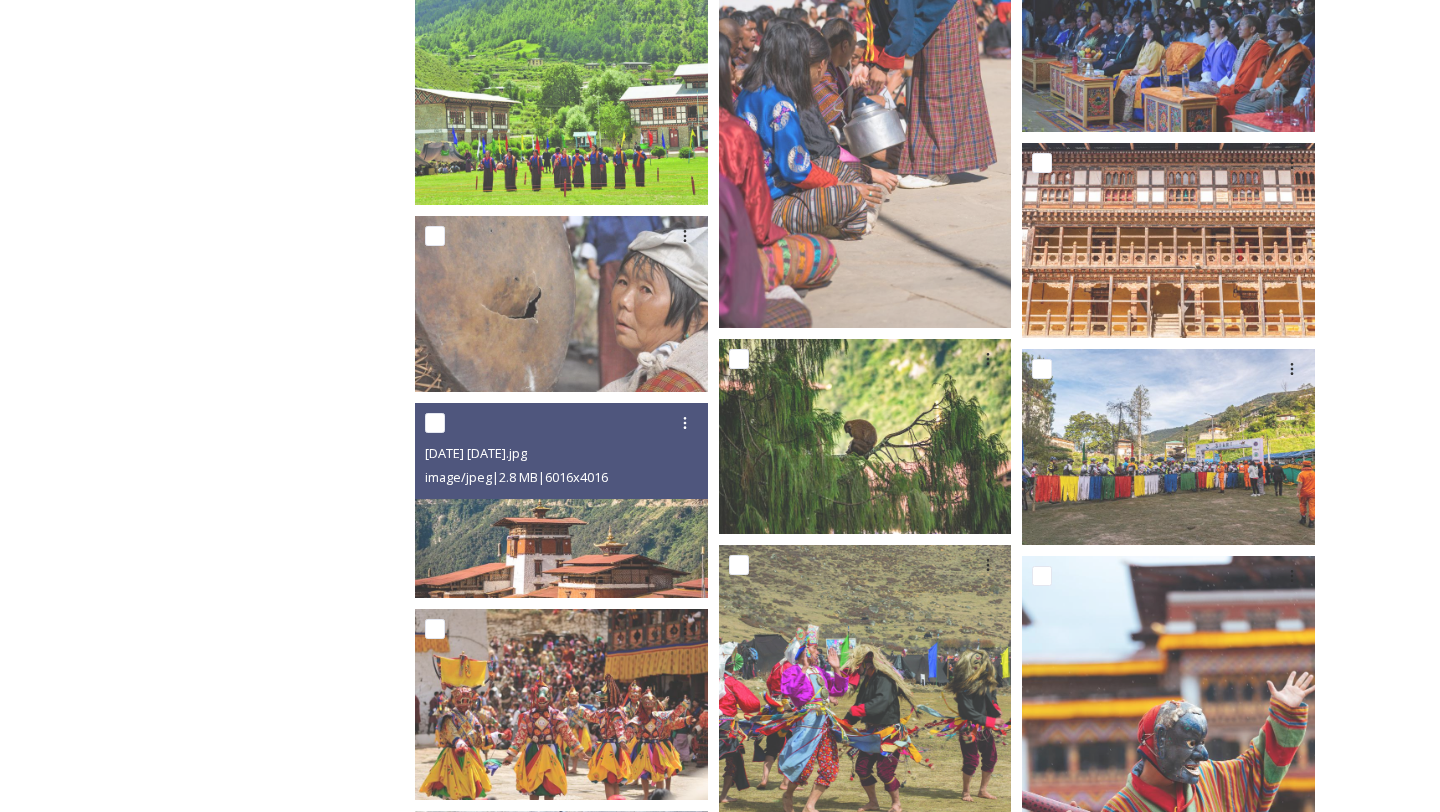 scroll, scrollTop: 16660, scrollLeft: 0, axis: vertical 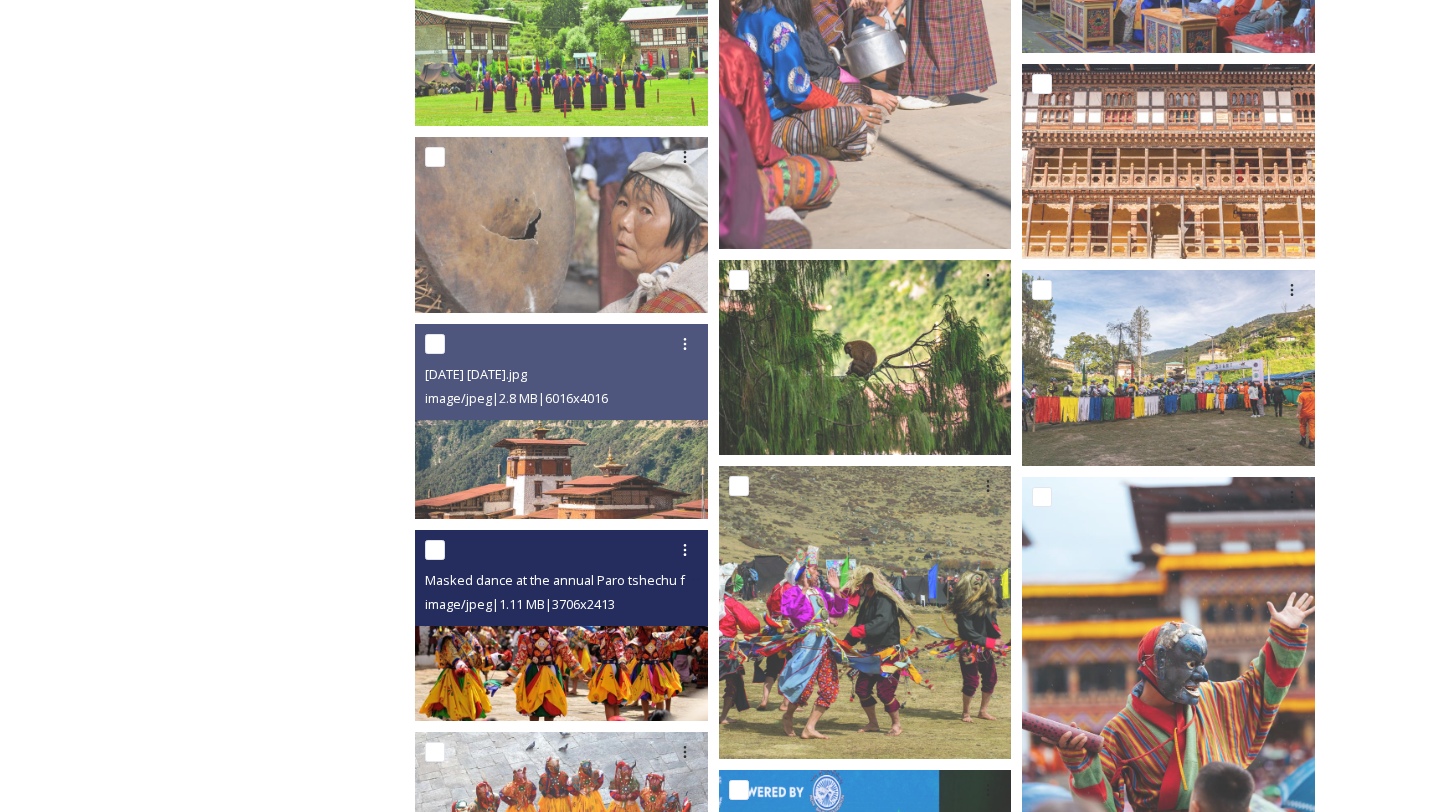 click on "image/jpeg  |  1.11 MB  |  3706  x  2413" at bounding box center (564, 604) 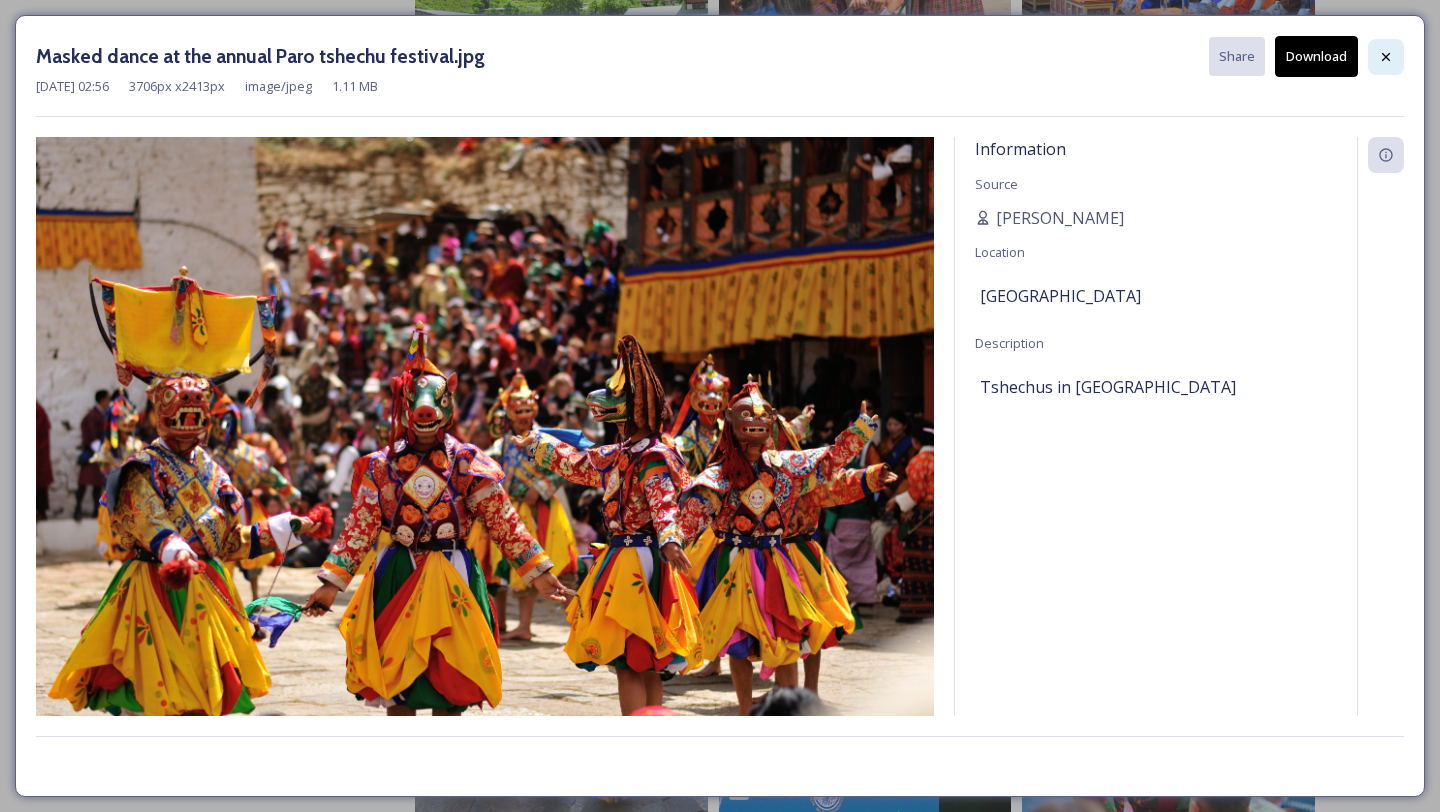 click at bounding box center [1386, 57] 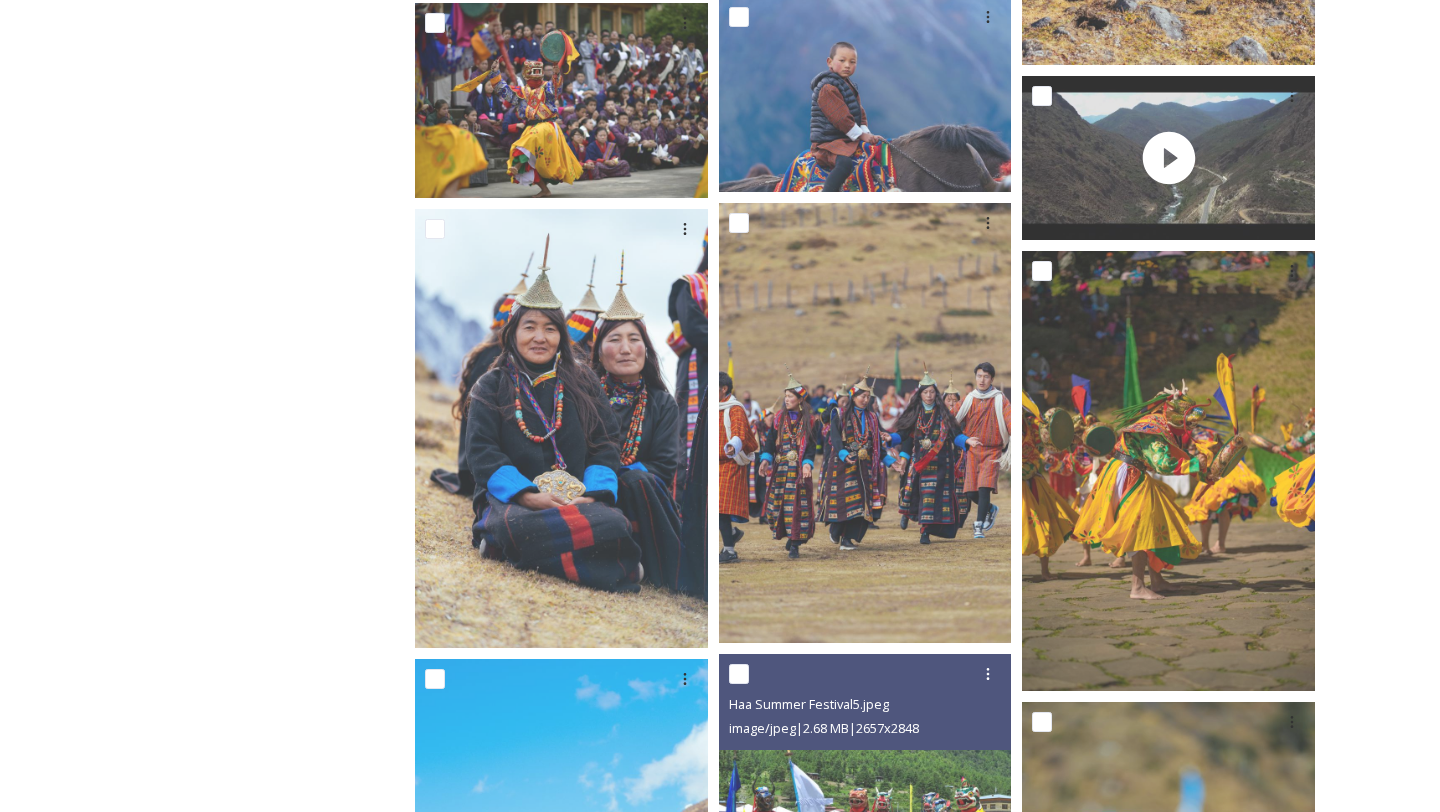 scroll, scrollTop: 6579, scrollLeft: 0, axis: vertical 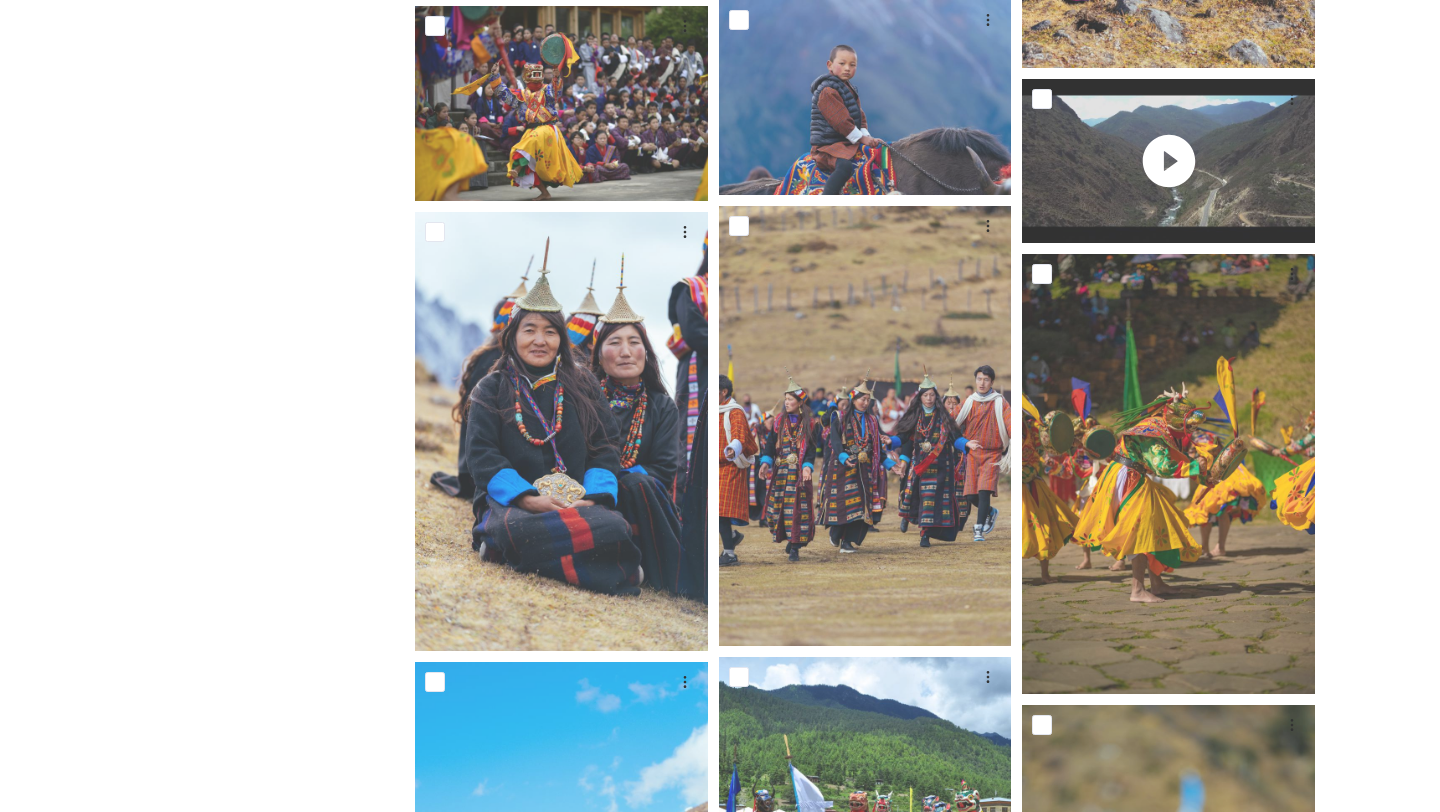 click on "Department of Tourism [GEOGRAPHIC_DATA] – Brand Centre A library of images, videos and other digital assets relating to [GEOGRAPHIC_DATA]. You can find images and documents by performing a quick or advanced search or by browsing the folders. Commercial use is not allowed." at bounding box center [225, 14009] 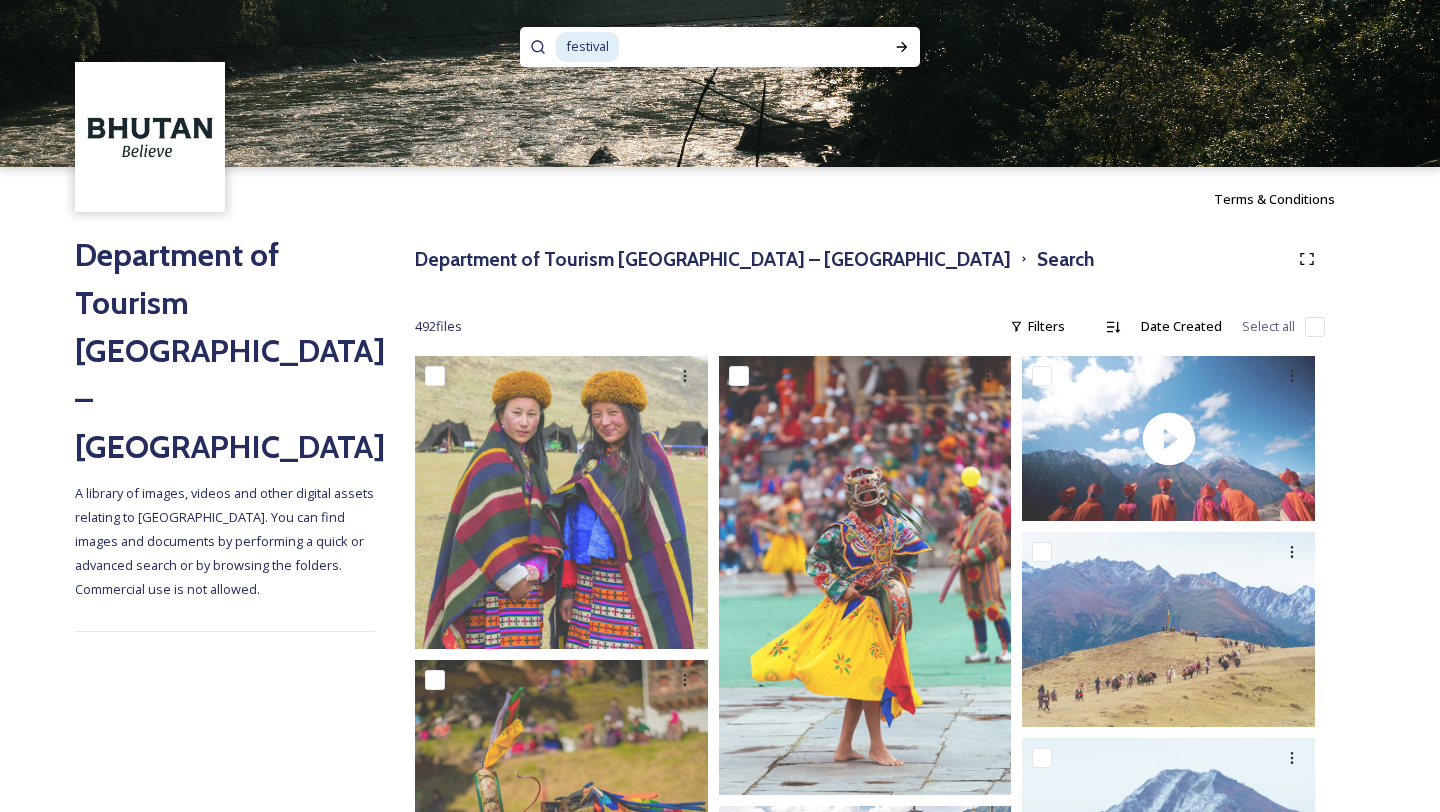 scroll, scrollTop: 2, scrollLeft: 0, axis: vertical 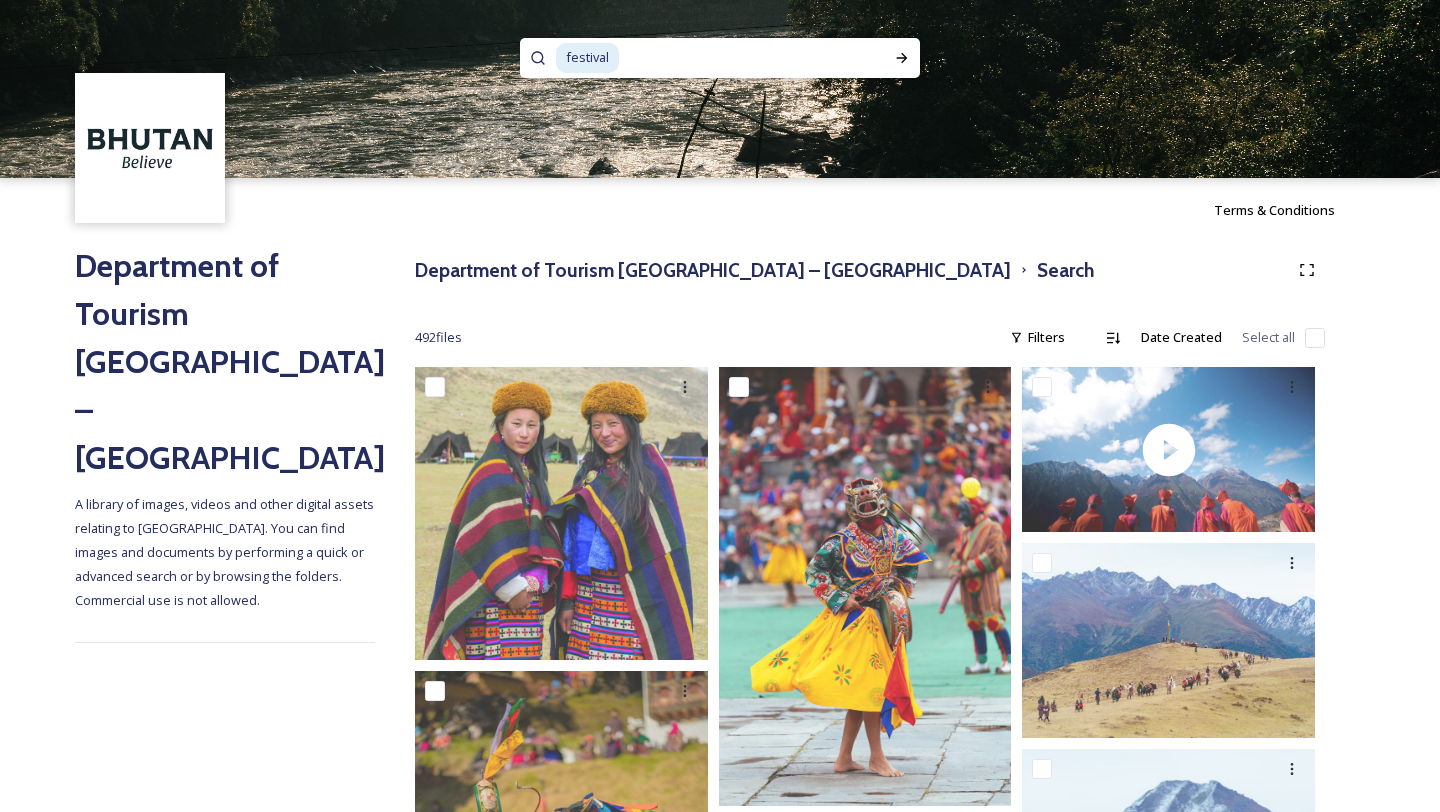click on "festival" at bounding box center [587, 57] 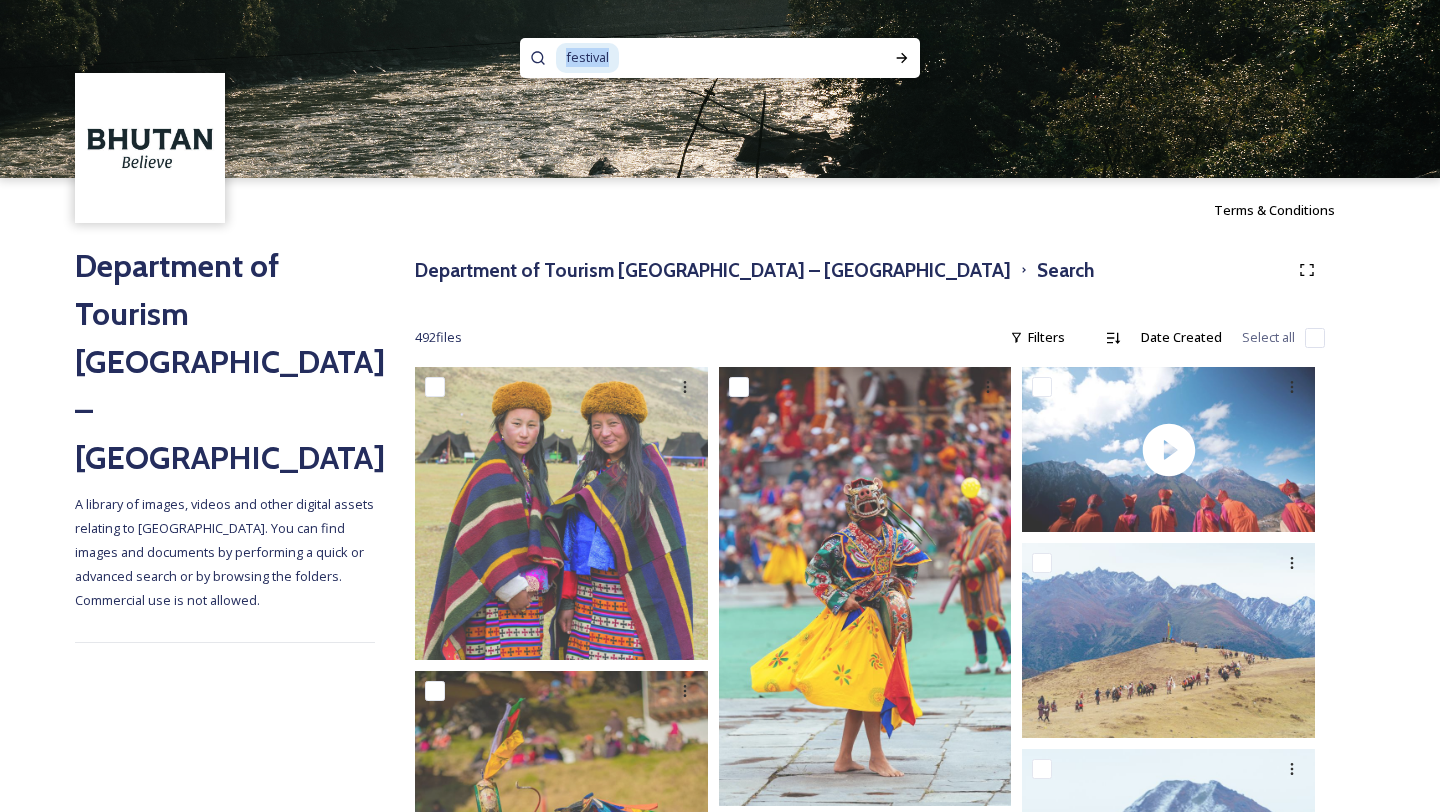 click on "festival" at bounding box center [587, 57] 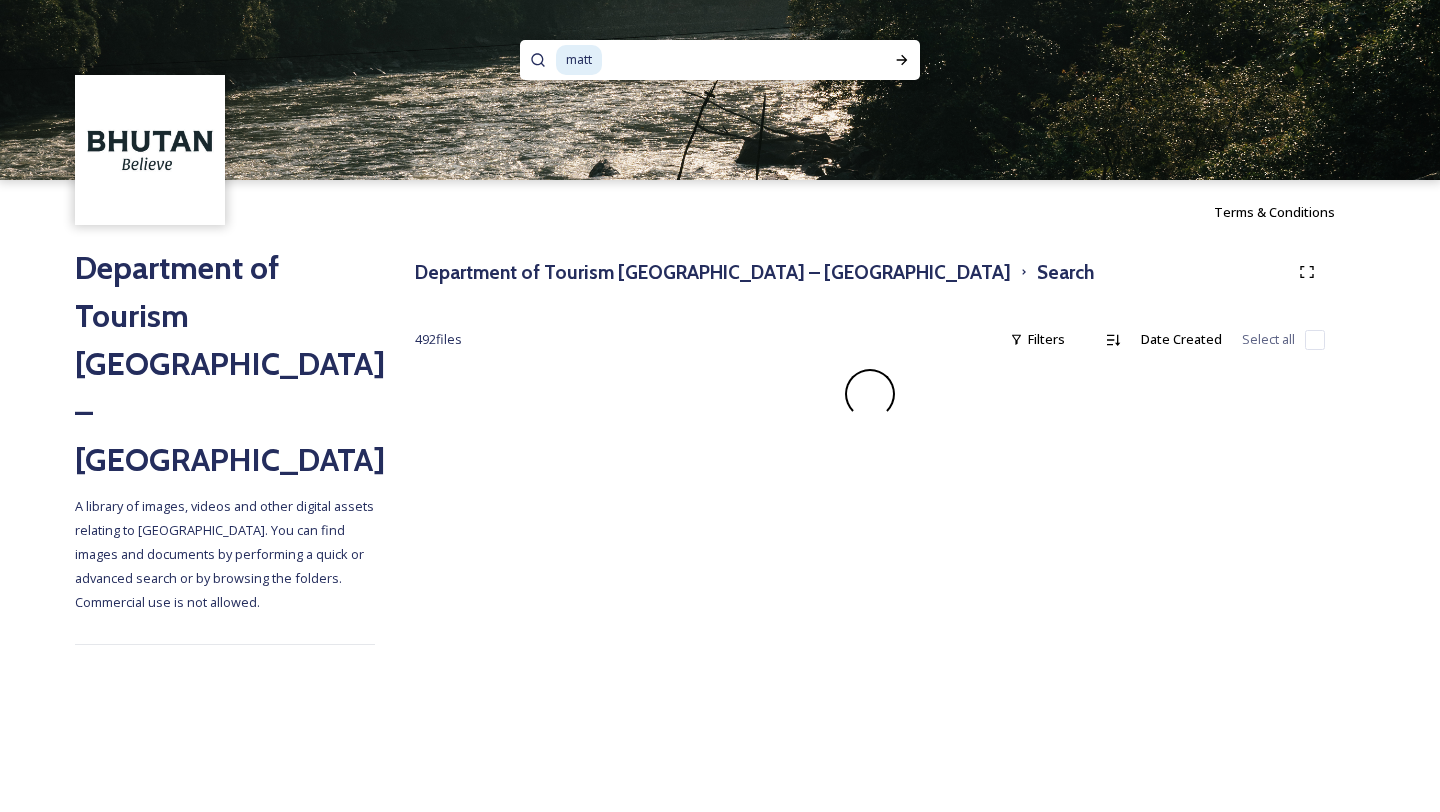 scroll, scrollTop: 0, scrollLeft: 0, axis: both 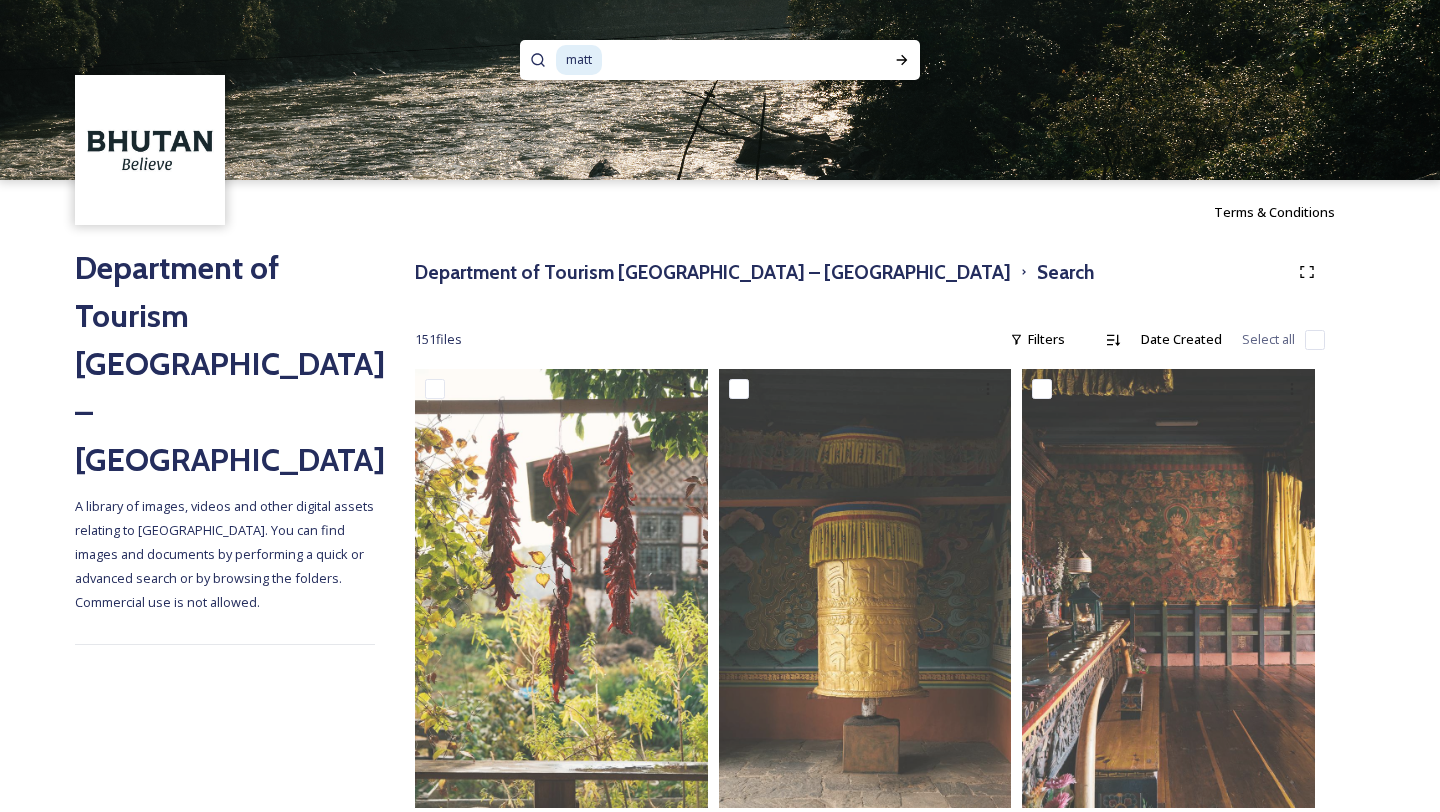 click on "matt" at bounding box center (579, 59) 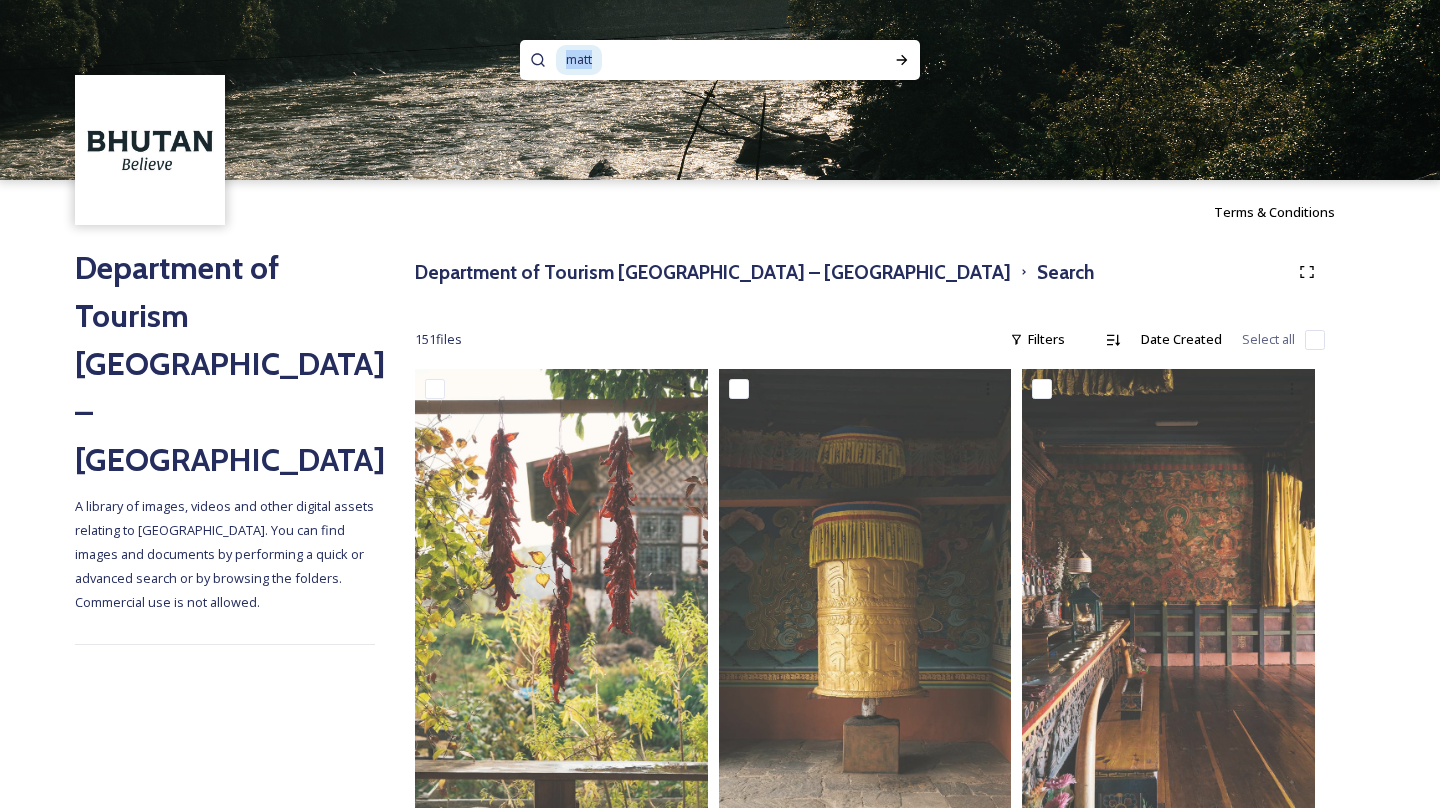 click on "matt" at bounding box center (579, 59) 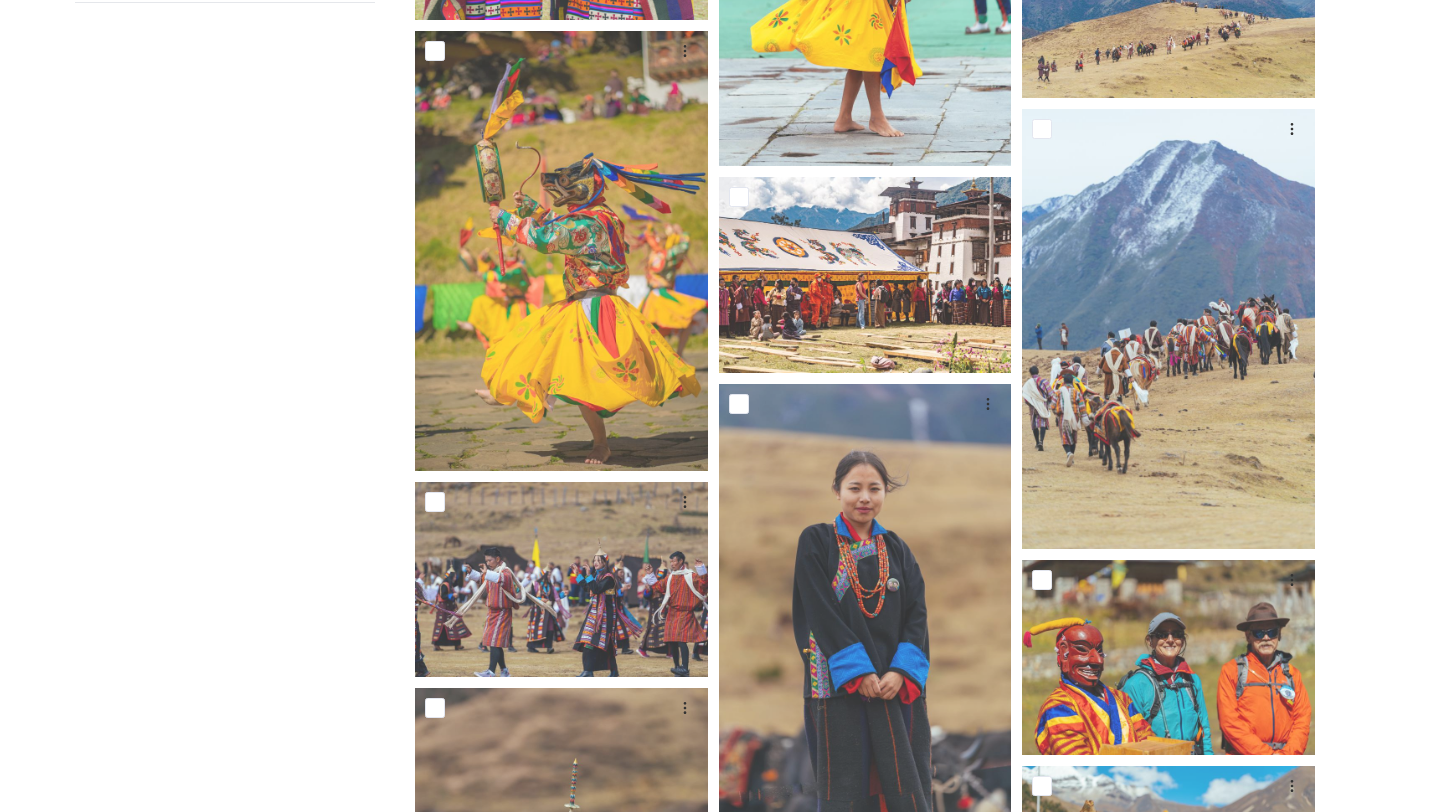 scroll, scrollTop: 638, scrollLeft: 0, axis: vertical 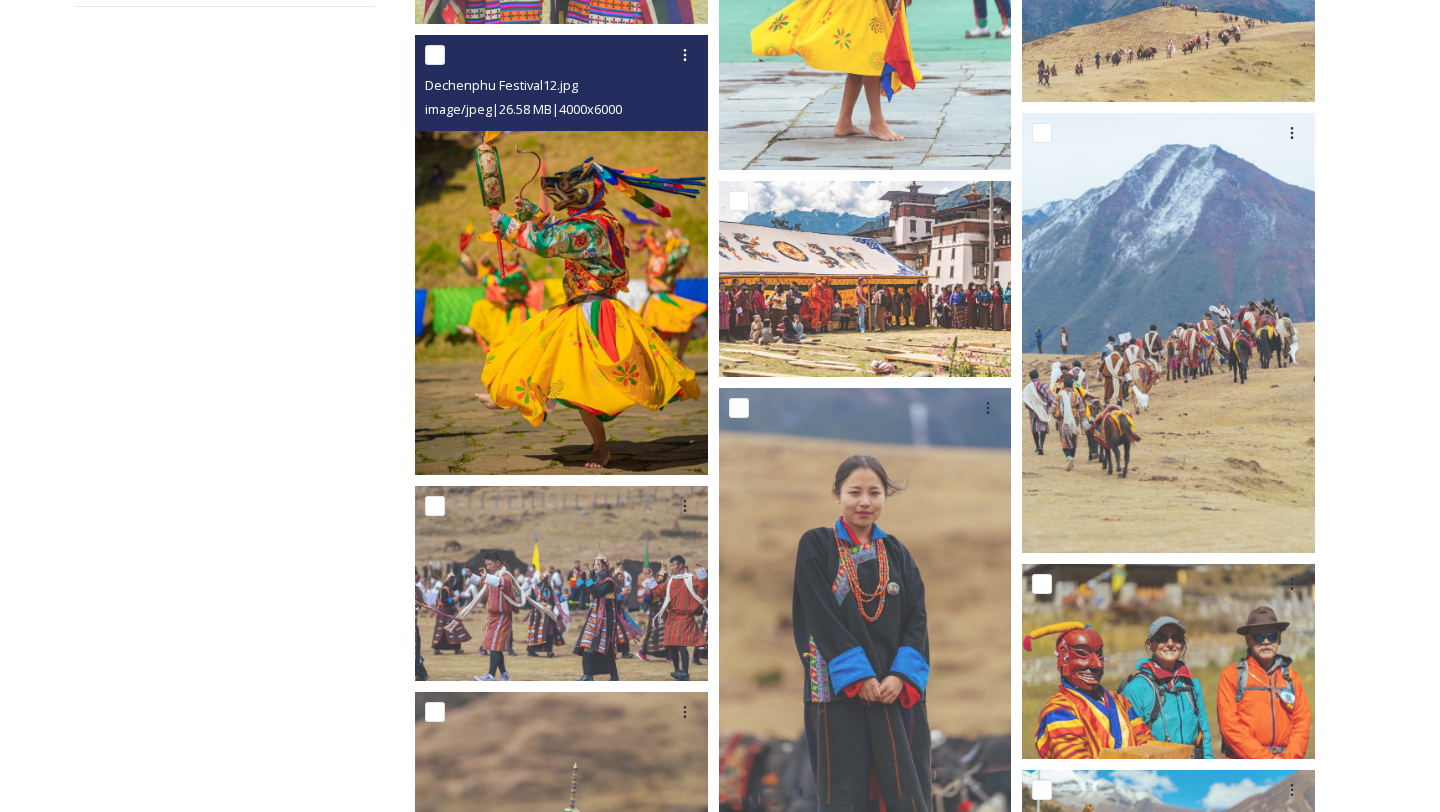 click at bounding box center [561, 255] 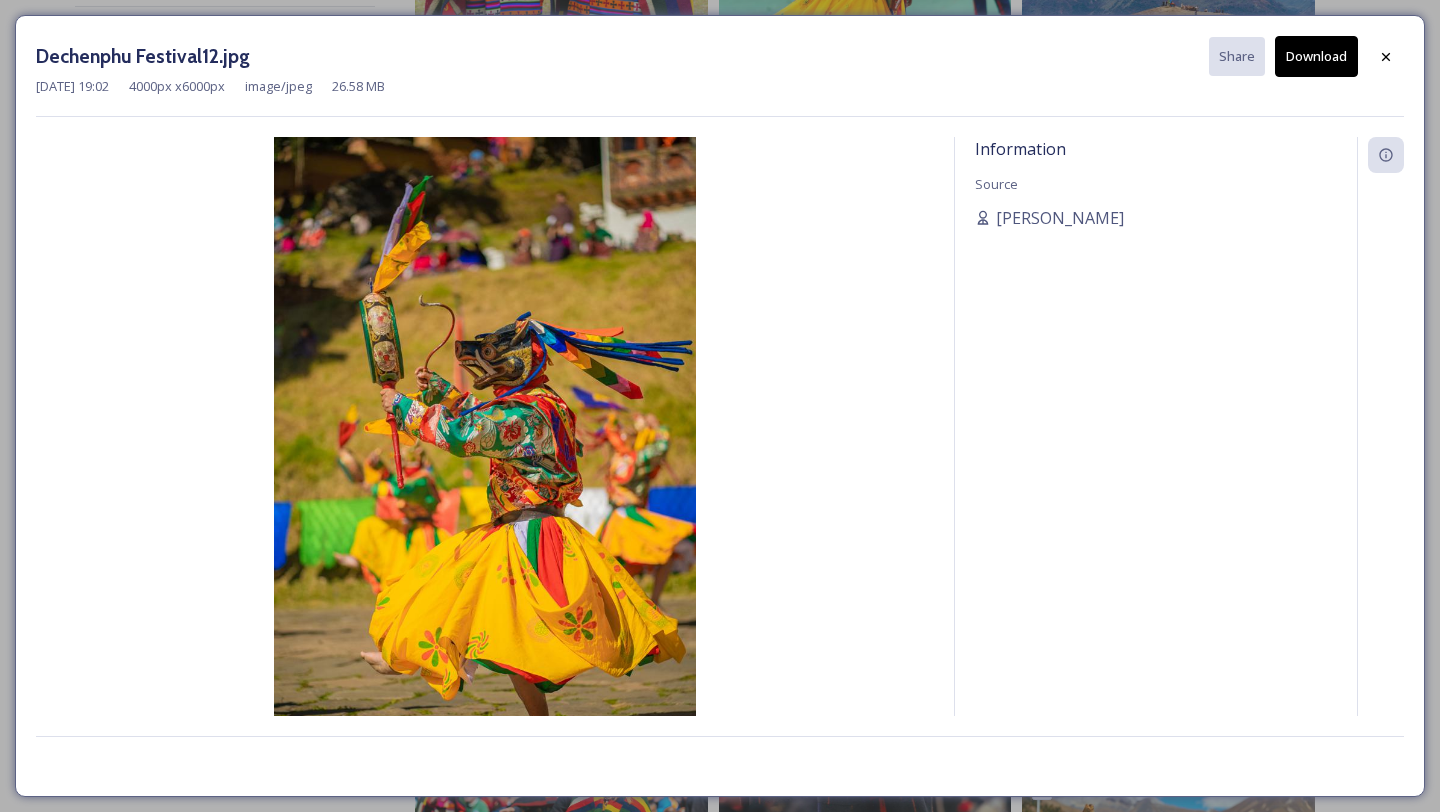 click on "Download" at bounding box center (1316, 56) 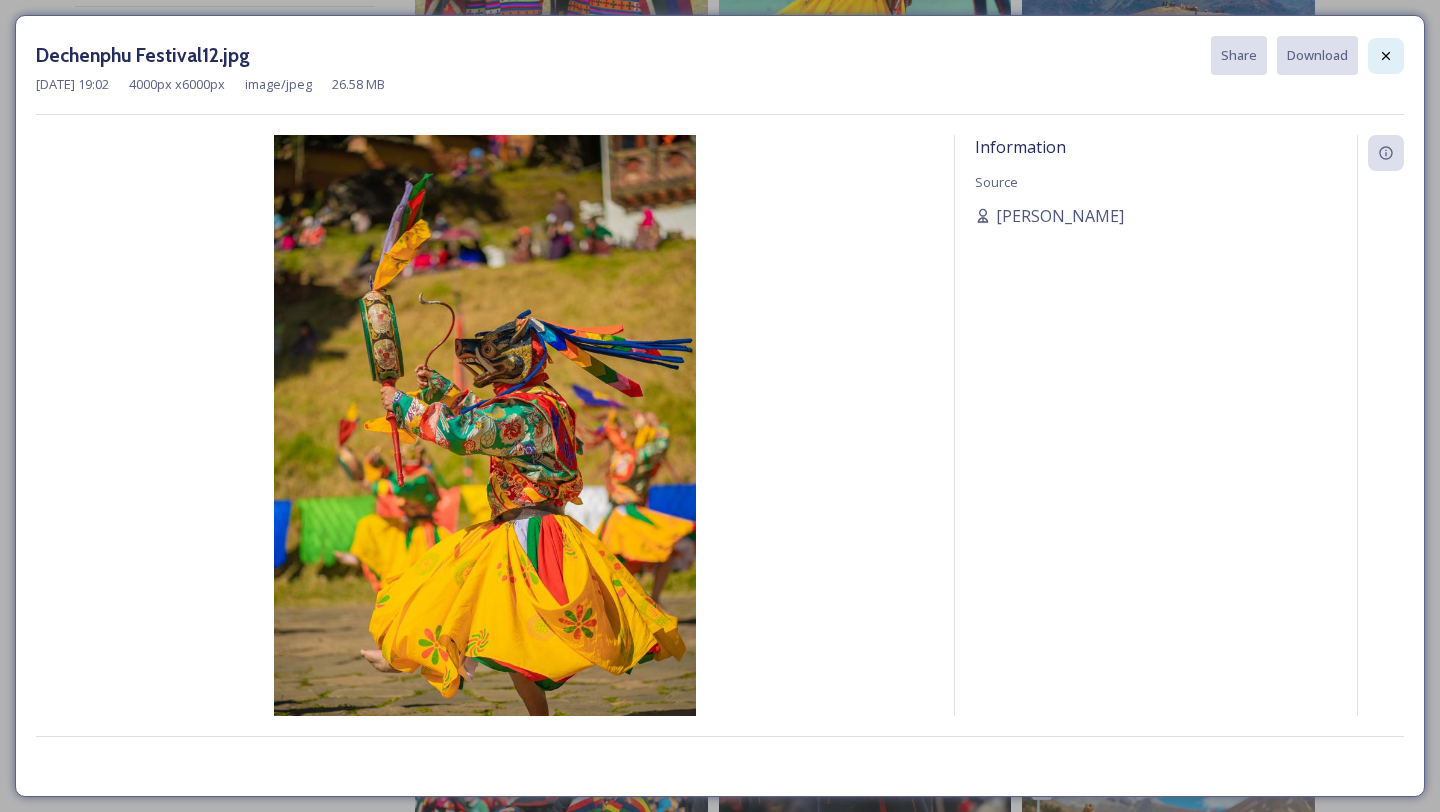 click 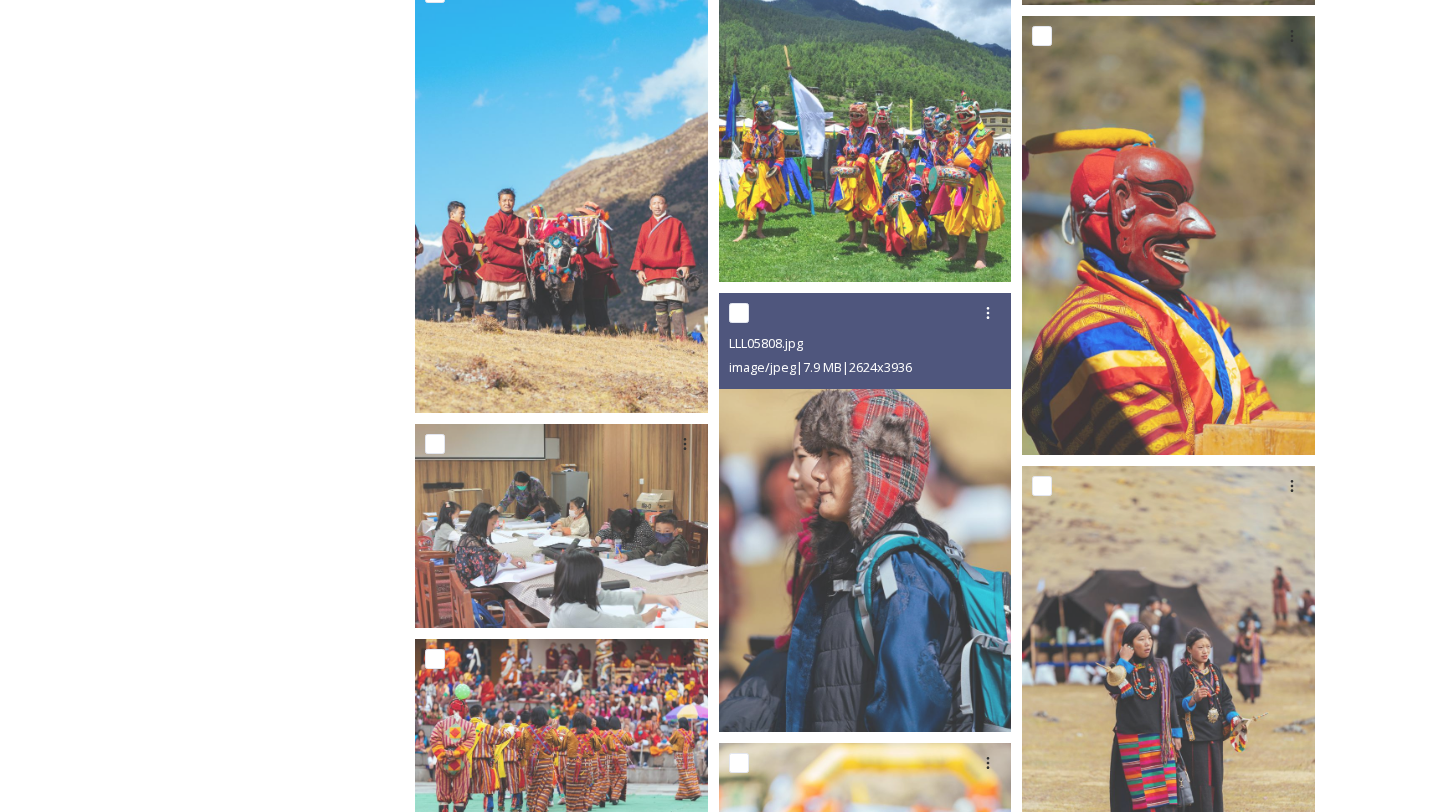 scroll, scrollTop: 7261, scrollLeft: 0, axis: vertical 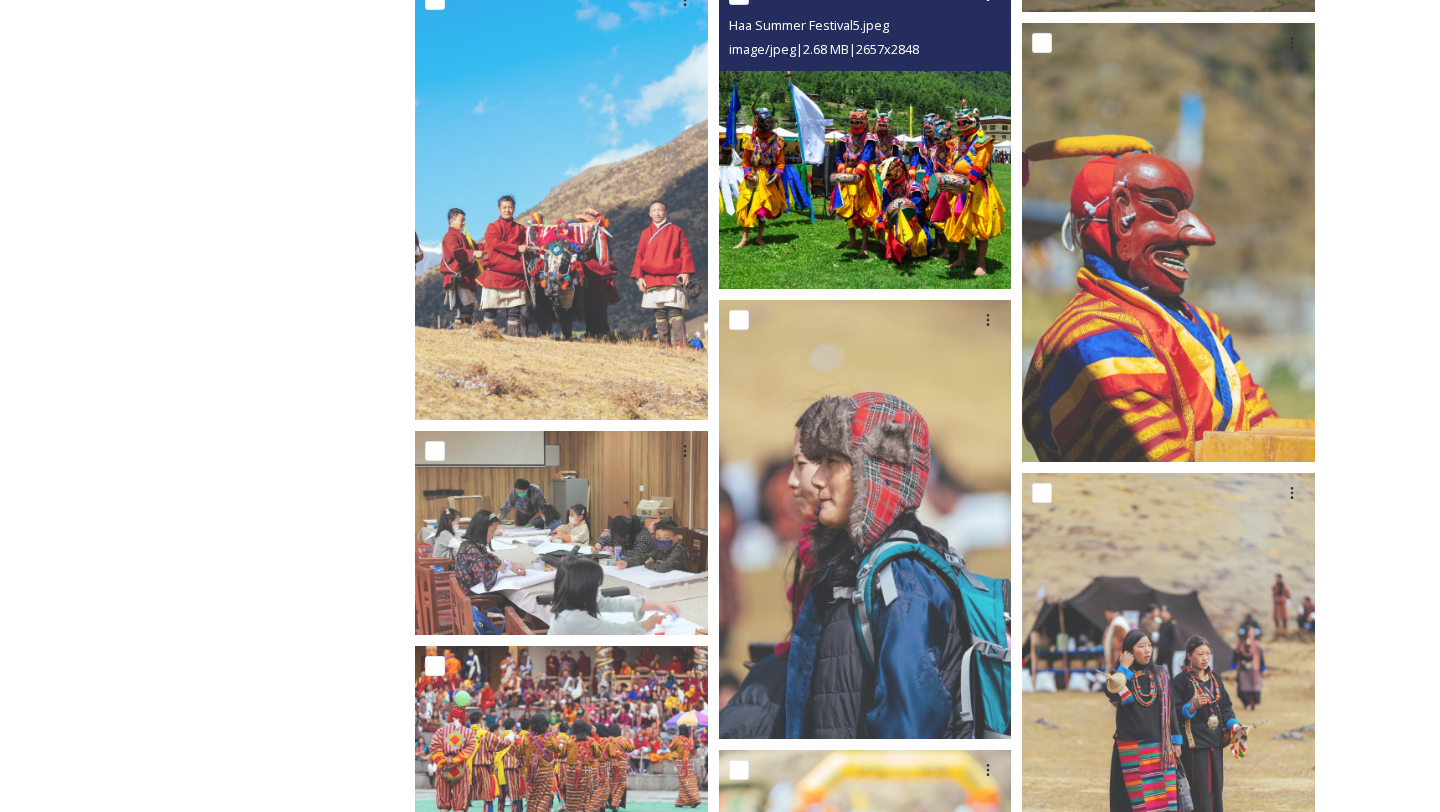 click at bounding box center [865, 132] 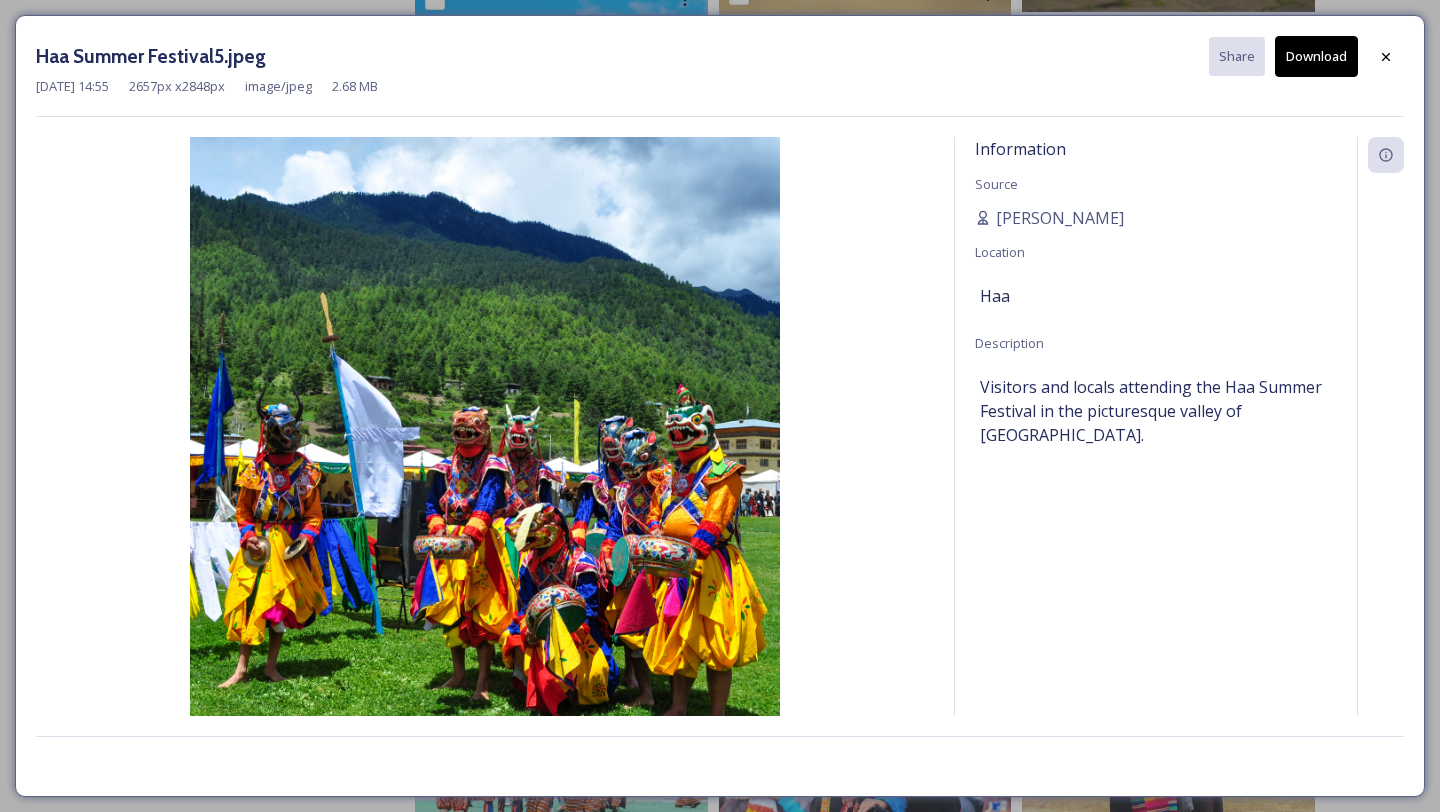 click on "Download" at bounding box center (1316, 56) 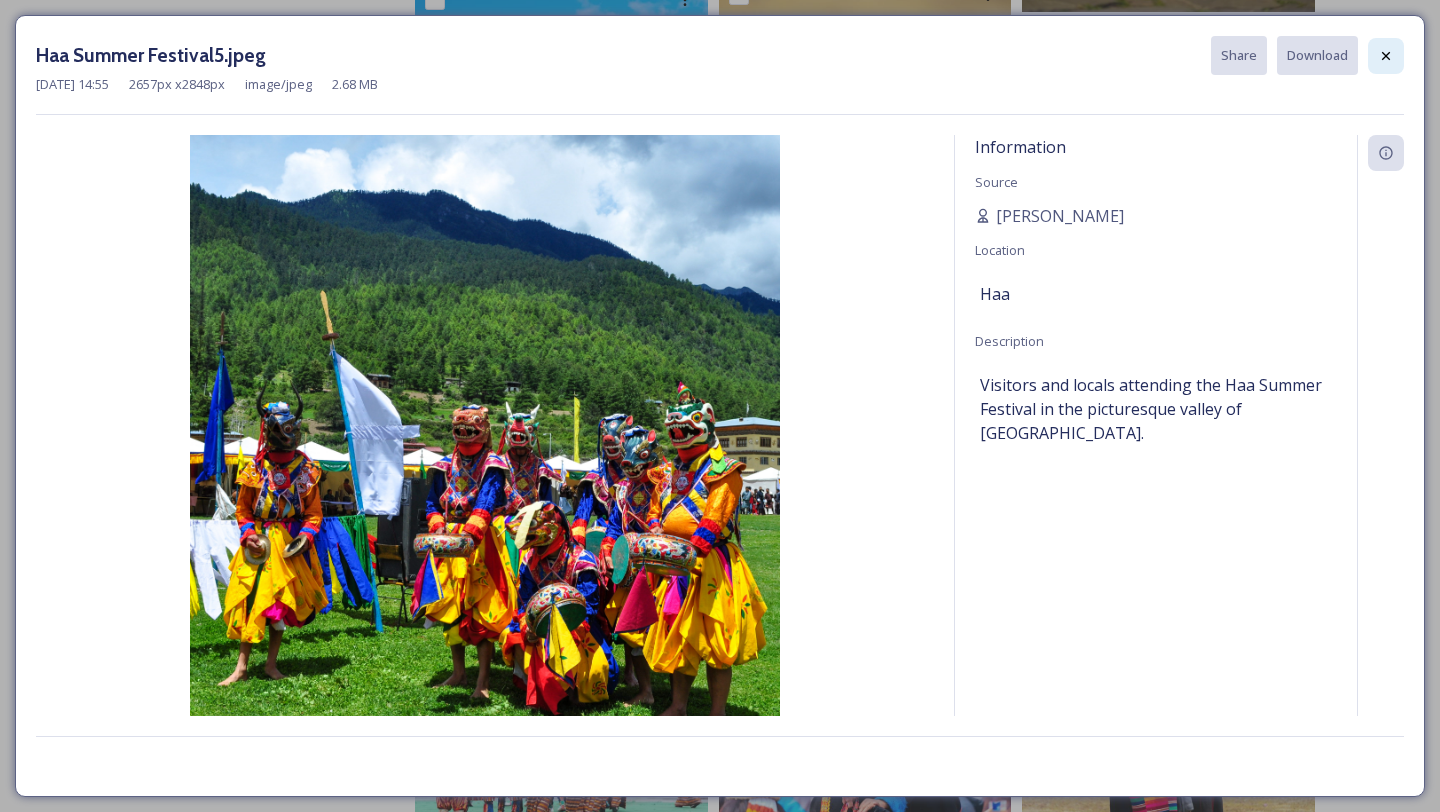click 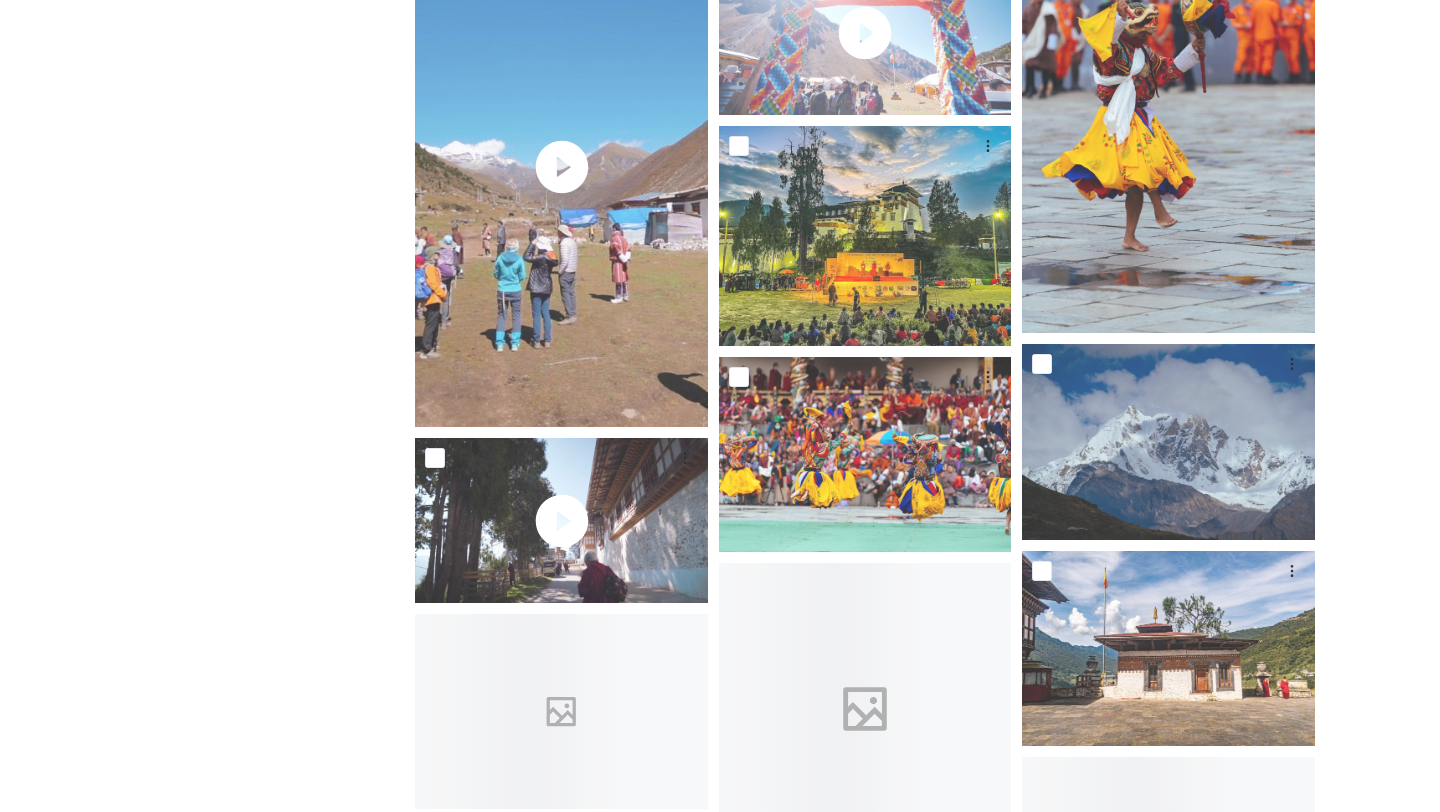 scroll, scrollTop: 9826, scrollLeft: 0, axis: vertical 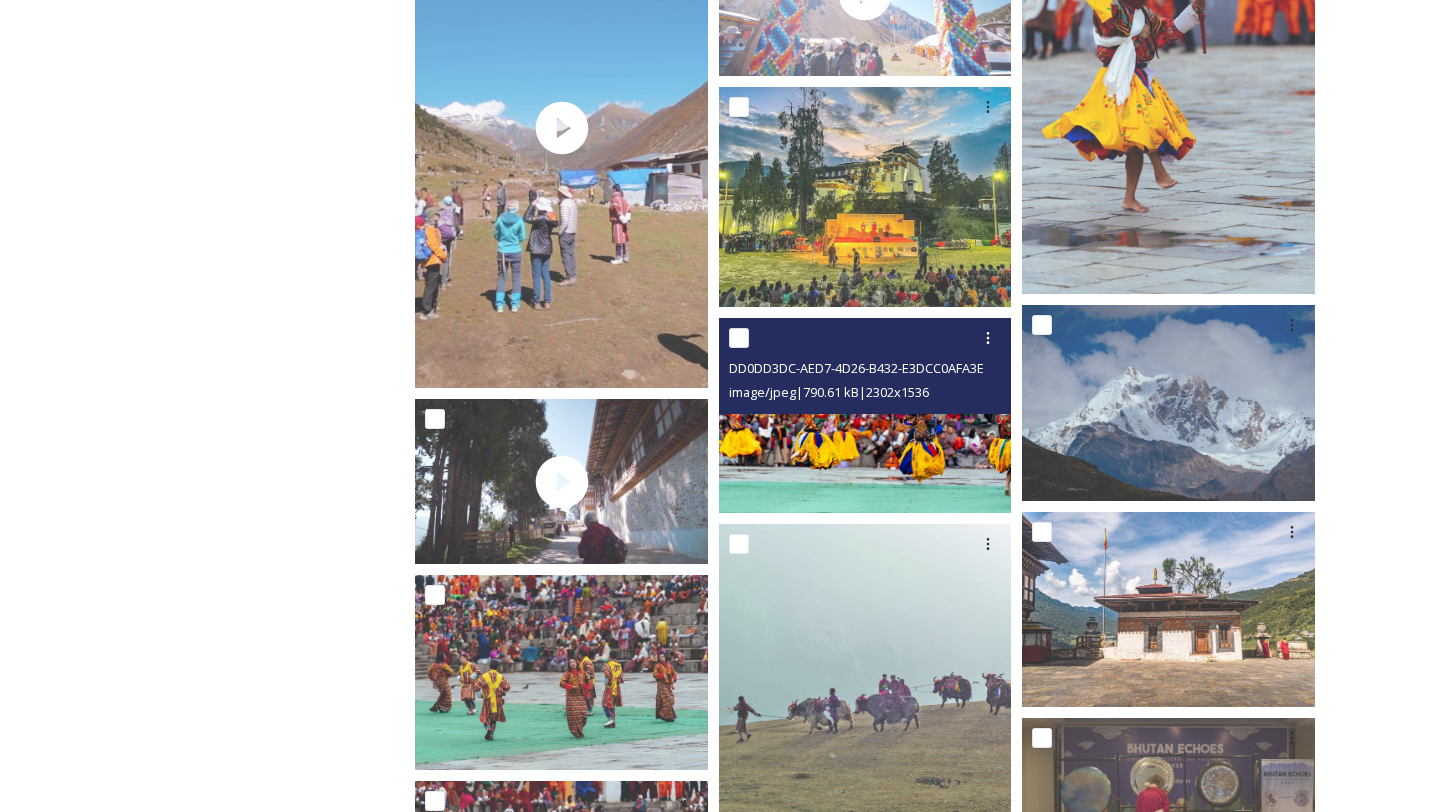 click at bounding box center [865, 415] 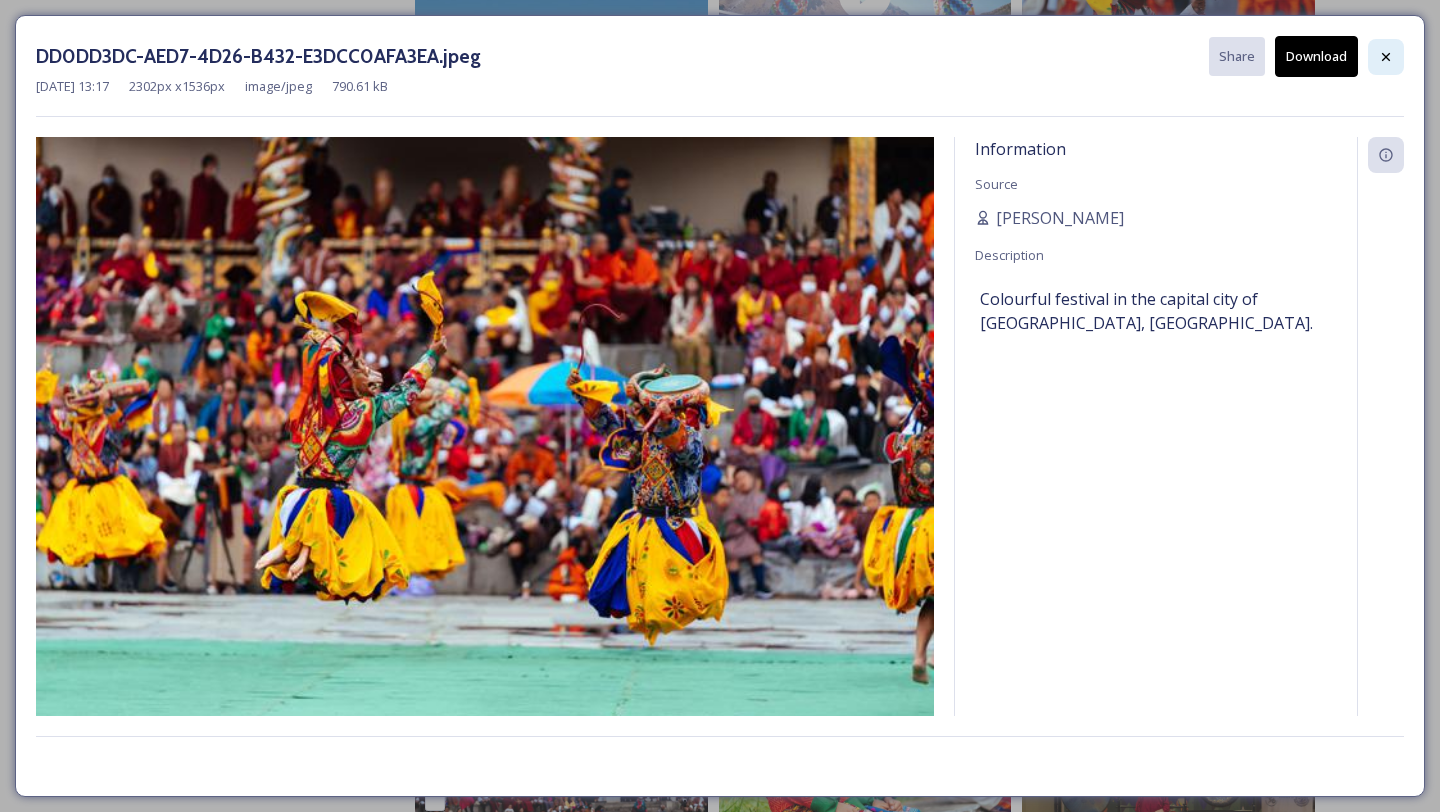 click at bounding box center (1386, 57) 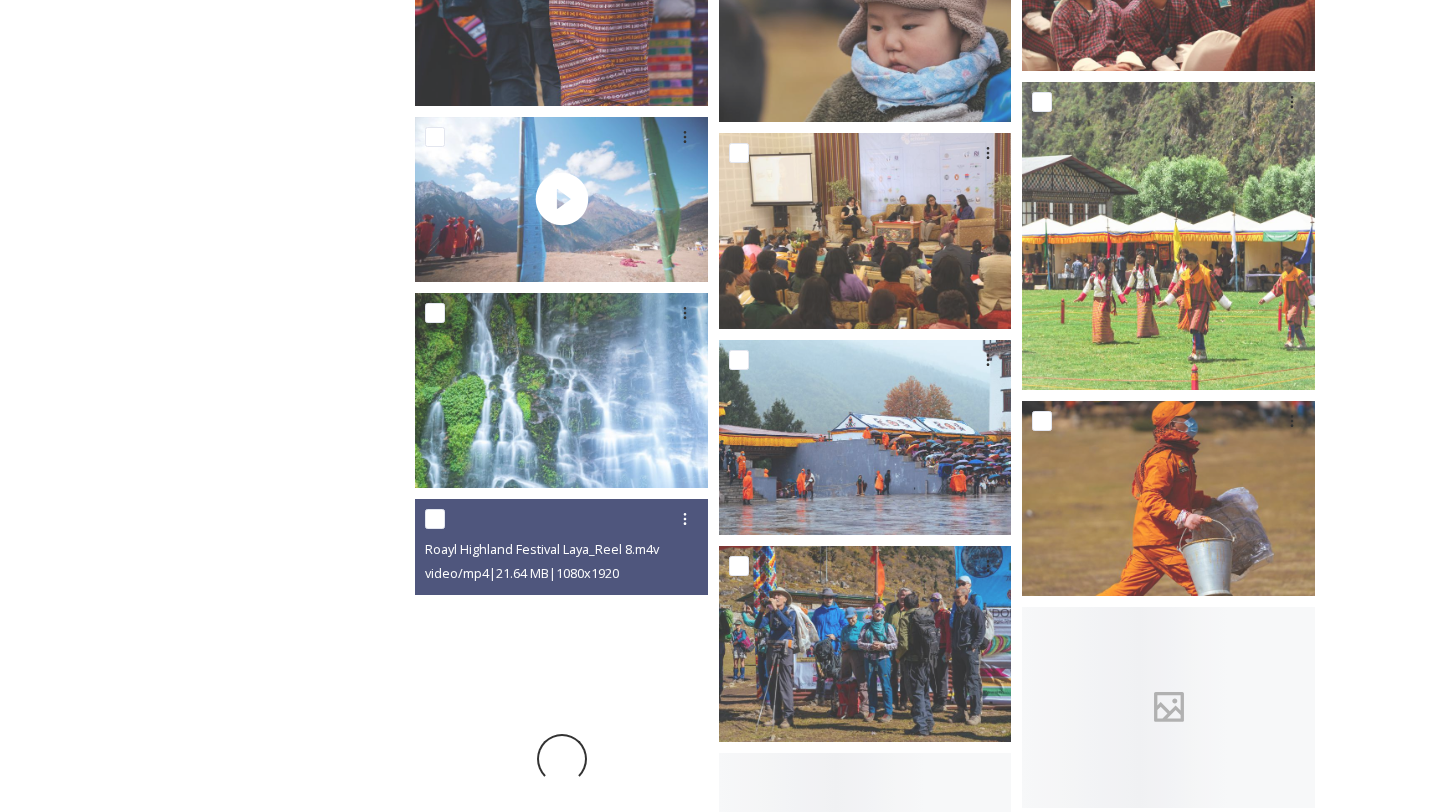 scroll, scrollTop: 13541, scrollLeft: 0, axis: vertical 